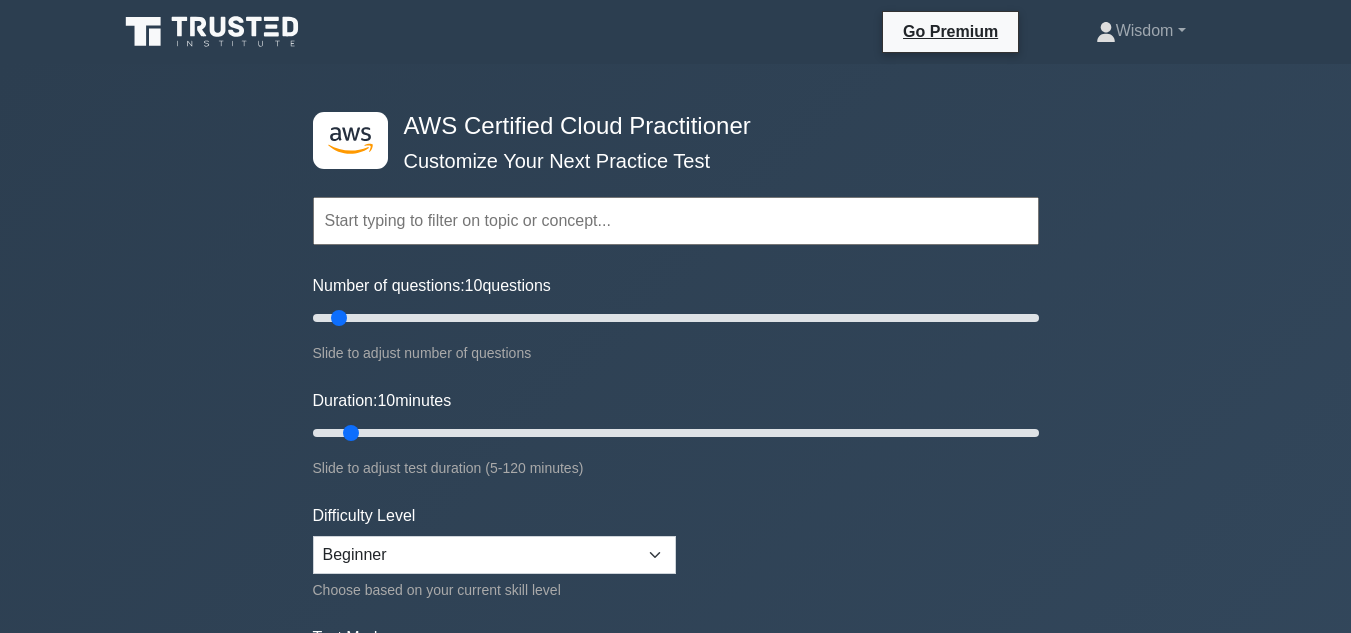 scroll, scrollTop: 0, scrollLeft: 0, axis: both 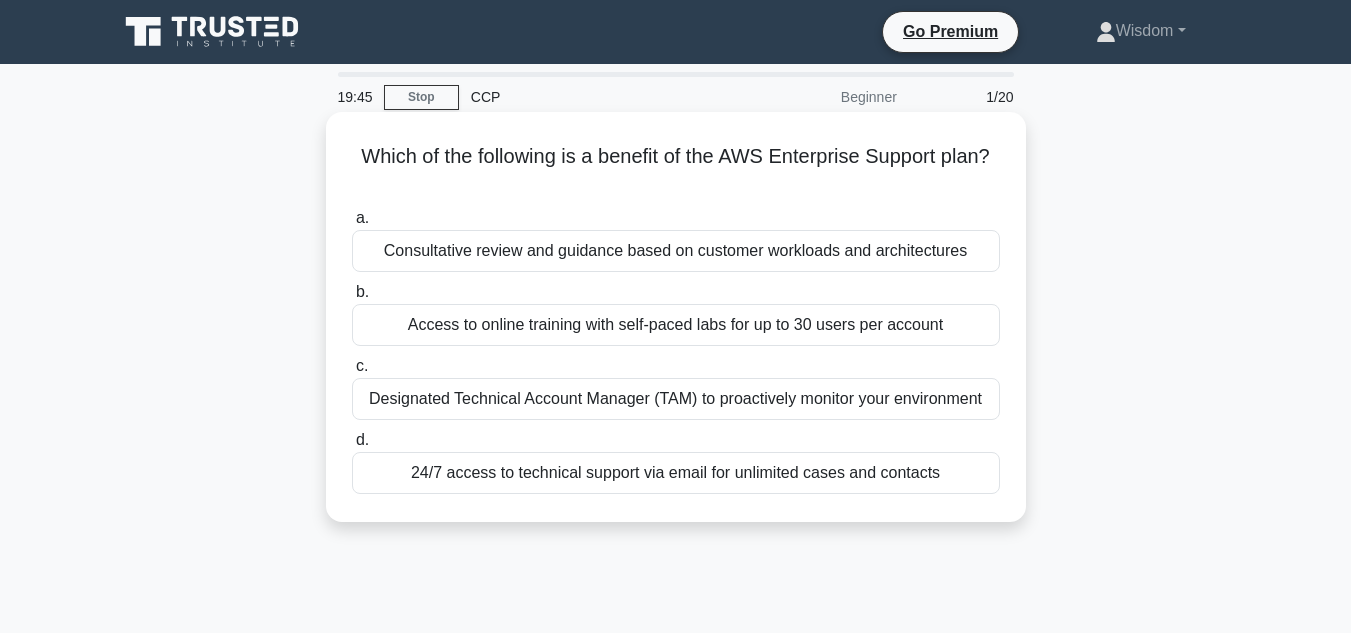 click on "Designated Technical Account Manager (TAM) to proactively monitor your environment" at bounding box center [676, 399] 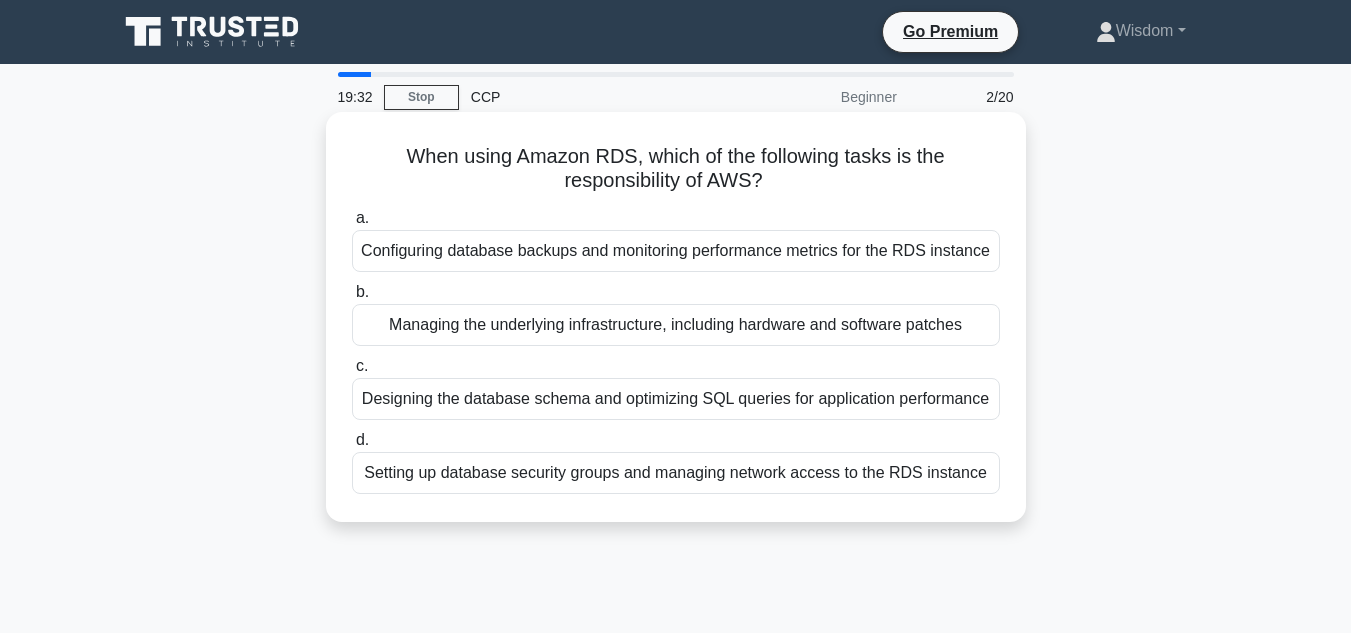 click on "Managing the underlying infrastructure, including hardware and software patches" at bounding box center (676, 325) 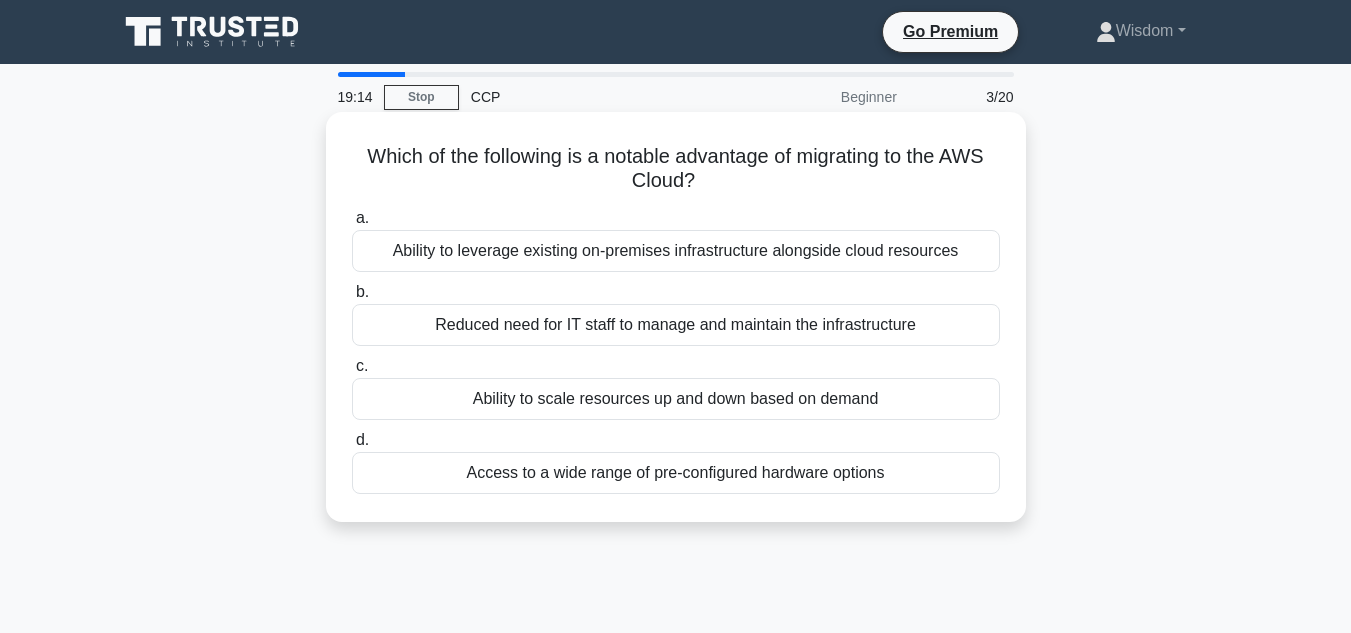 click on "Reduced need for IT staff to manage and maintain the infrastructure" at bounding box center [676, 325] 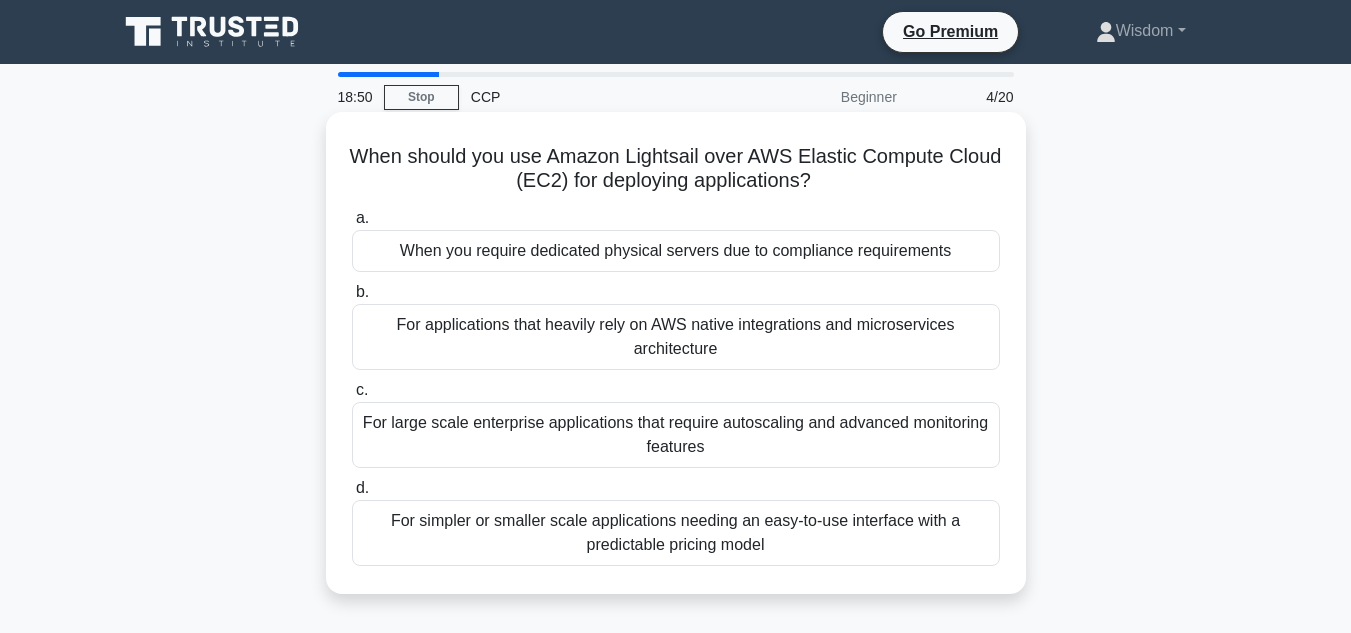 click on "For applications that heavily rely on AWS native integrations and microservices architecture" at bounding box center (676, 337) 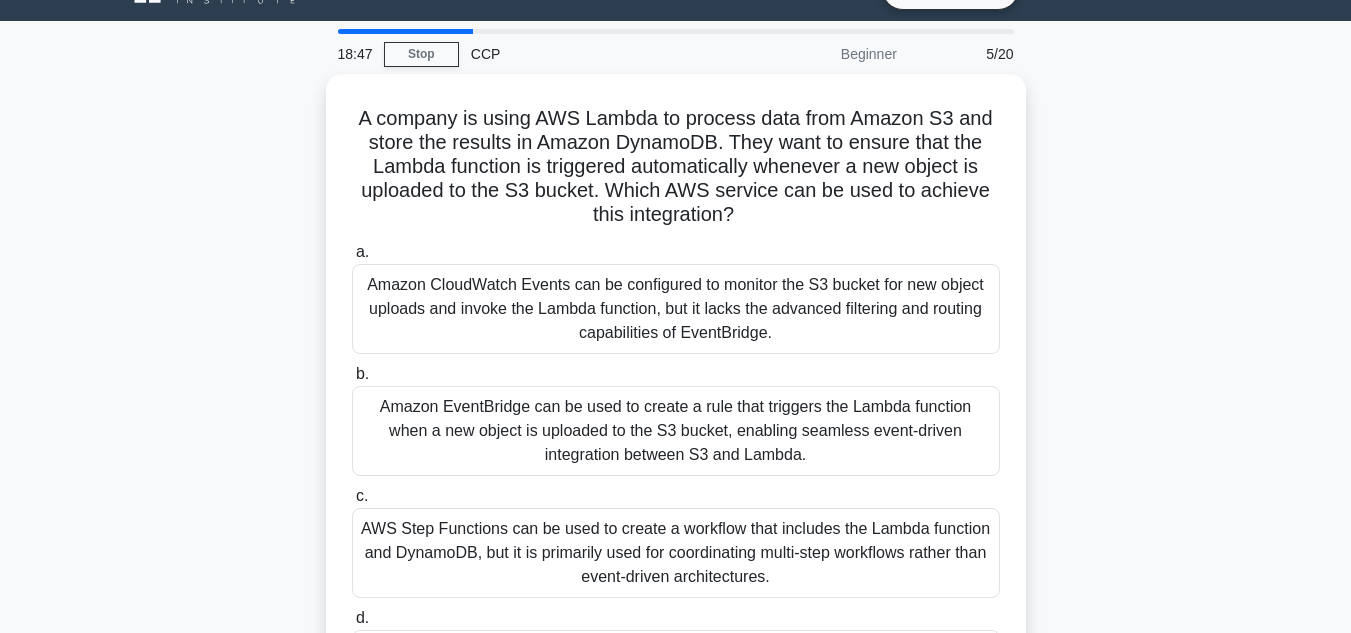 scroll, scrollTop: 109, scrollLeft: 0, axis: vertical 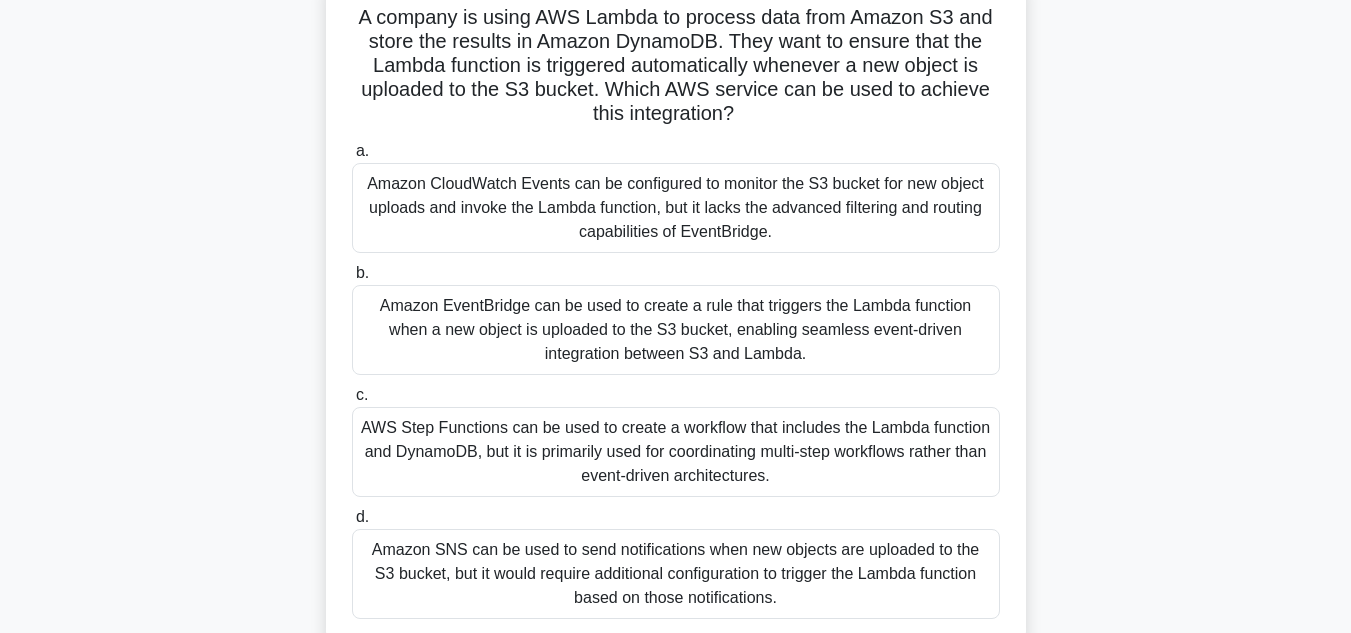 click on "Amazon CloudWatch Events can be configured to monitor the S3 bucket for new object uploads and invoke the Lambda function, but it lacks the advanced filtering and routing capabilities of EventBridge." at bounding box center (676, 208) 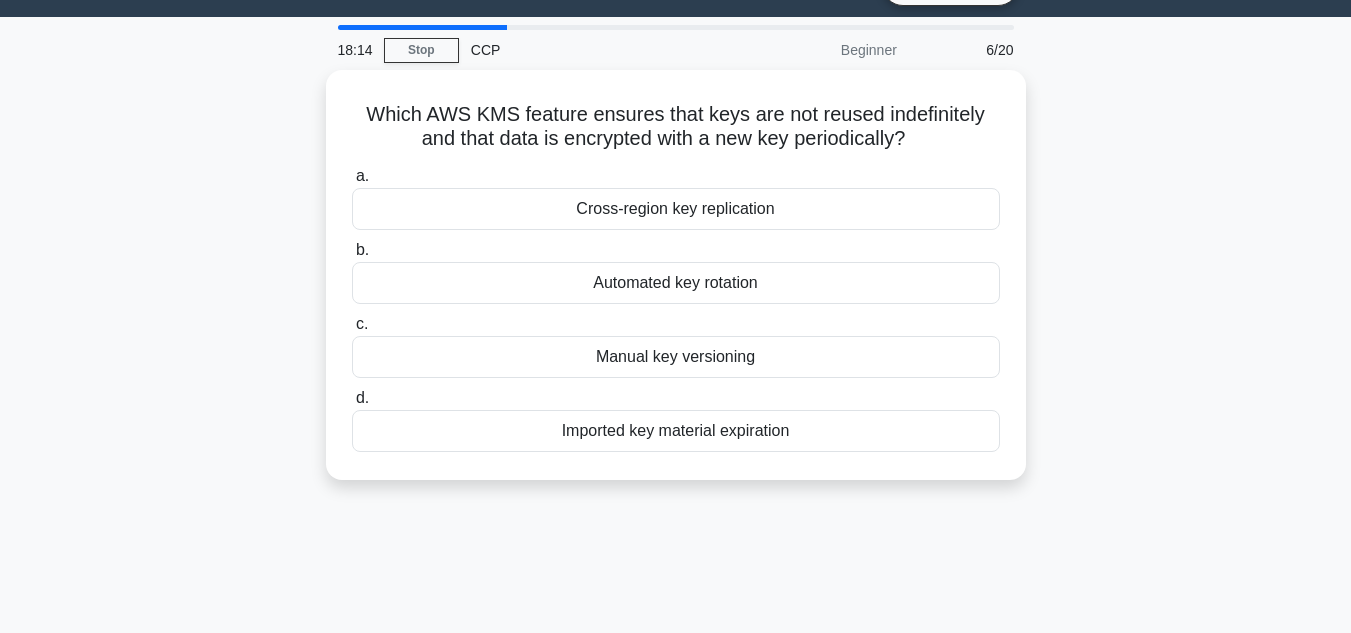 scroll, scrollTop: 0, scrollLeft: 0, axis: both 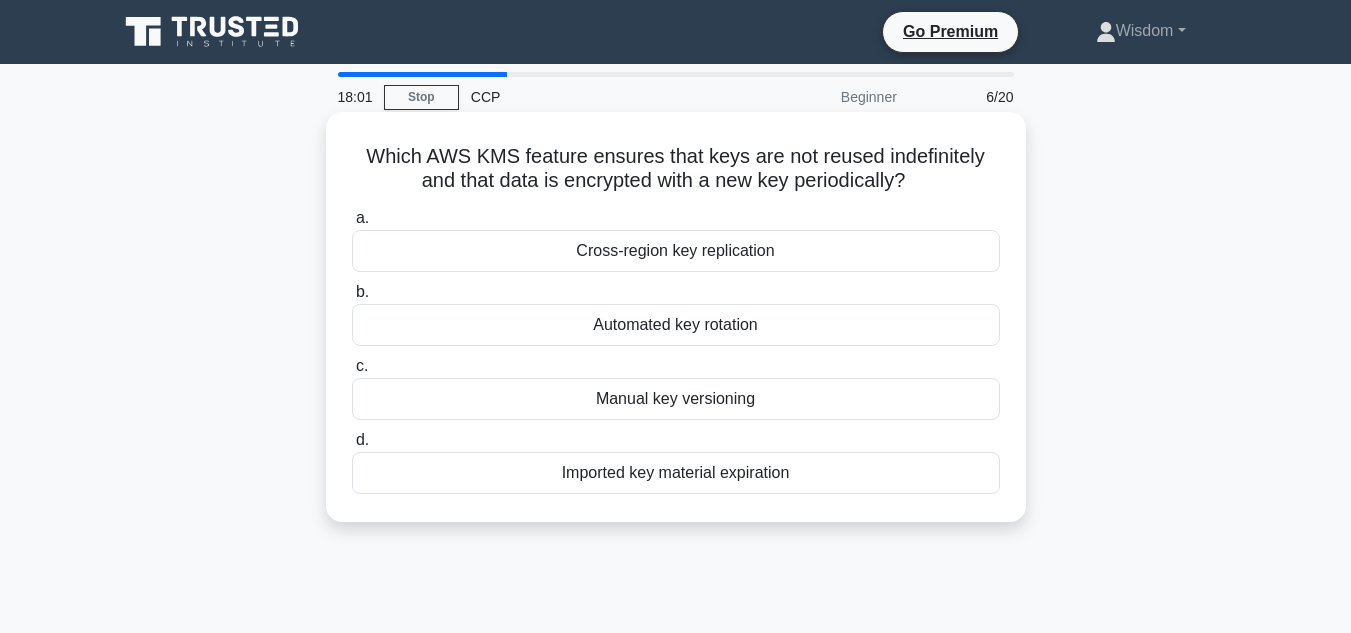click on "Automated key rotation" at bounding box center [676, 325] 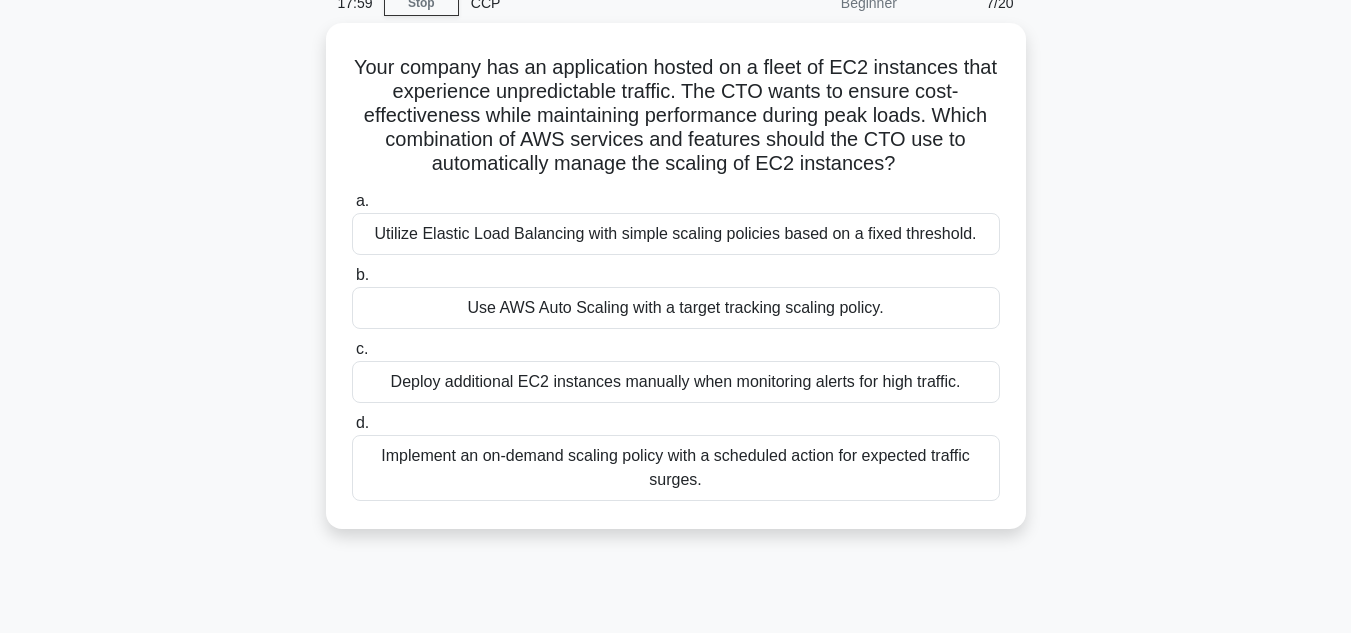 scroll, scrollTop: 101, scrollLeft: 0, axis: vertical 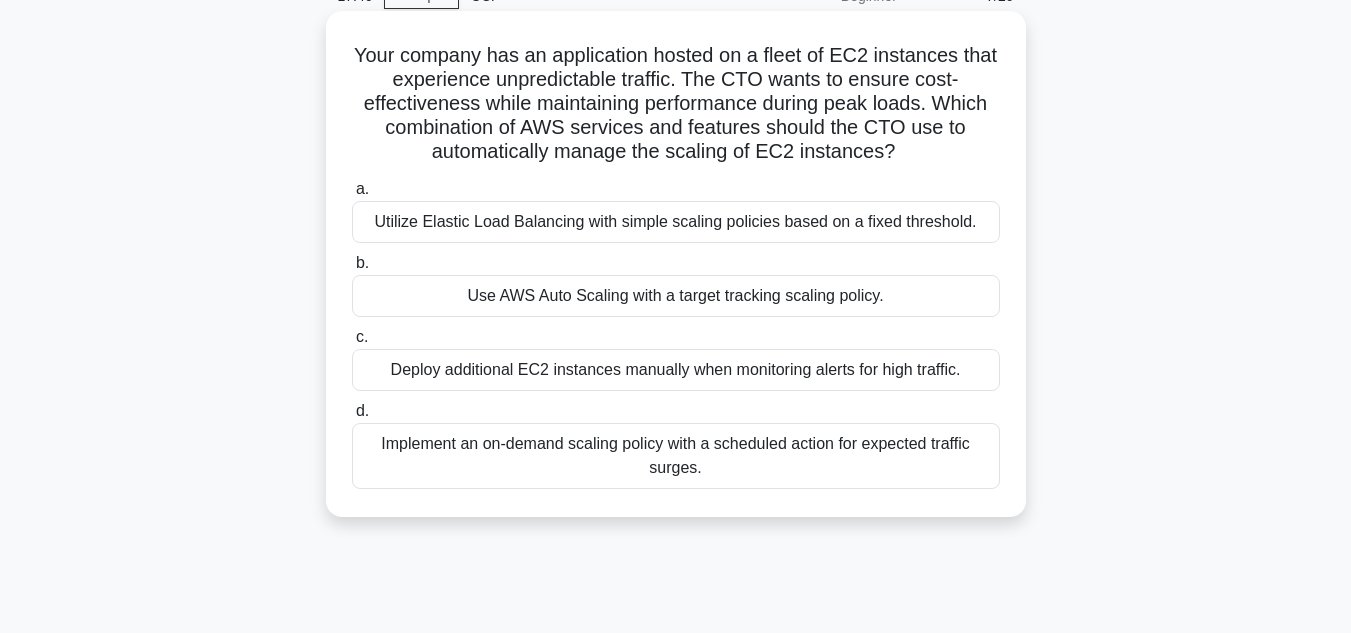 click on "Use AWS Auto Scaling with a target tracking scaling policy." at bounding box center (676, 296) 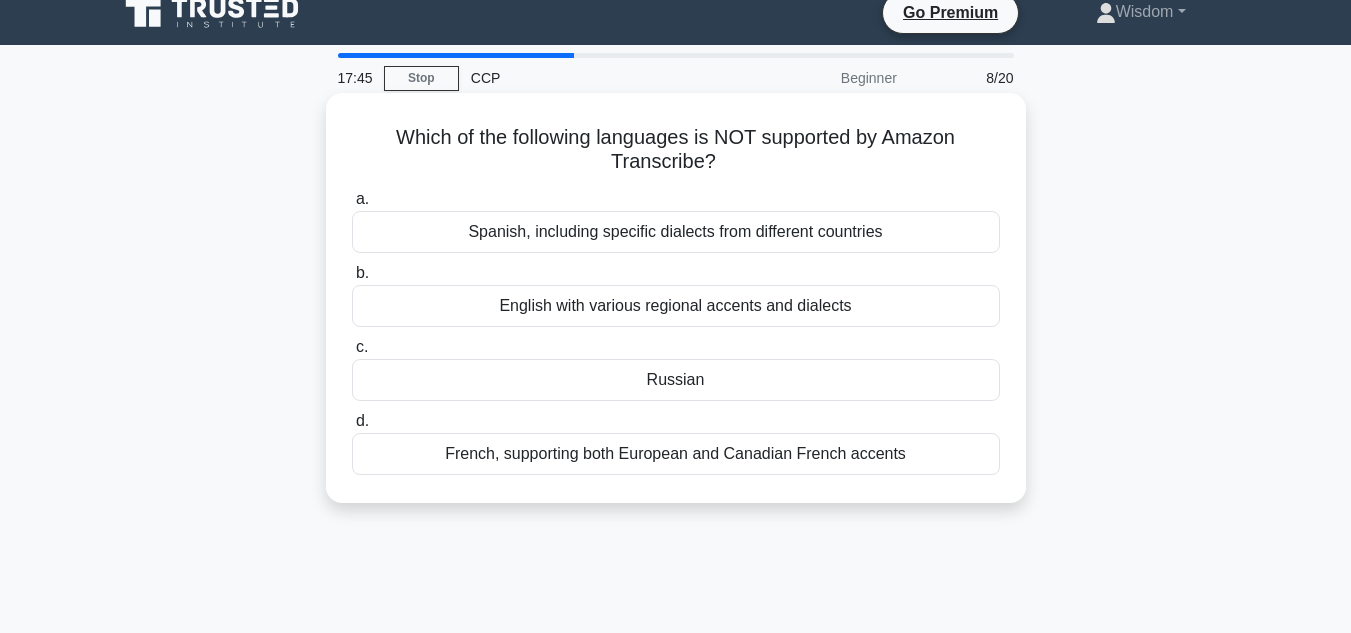 scroll, scrollTop: 0, scrollLeft: 0, axis: both 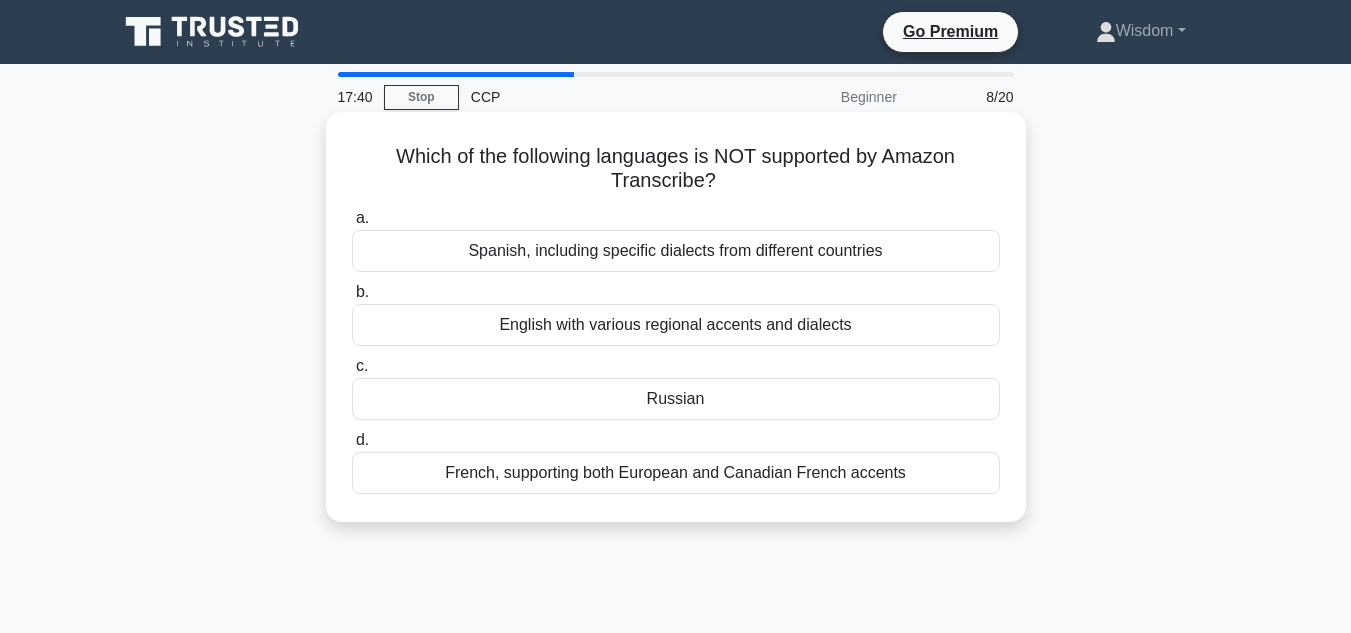 click on "Russian" at bounding box center (676, 399) 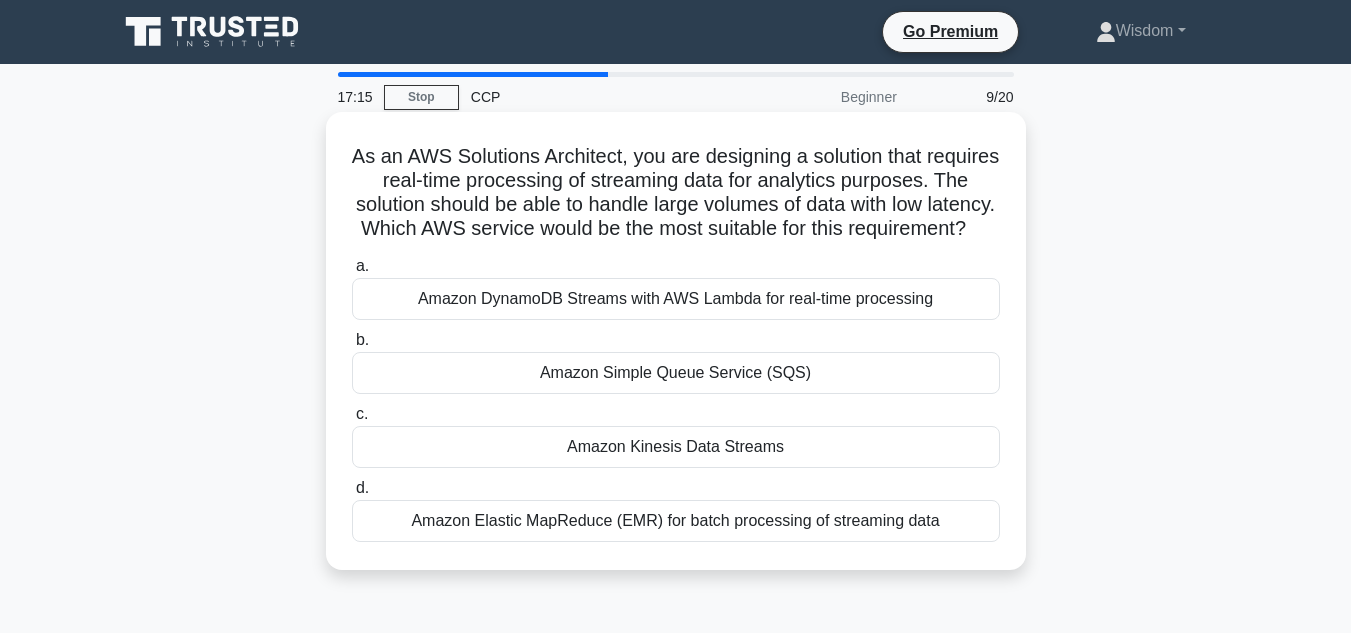 click on "Amazon Kinesis Data Streams" at bounding box center [676, 447] 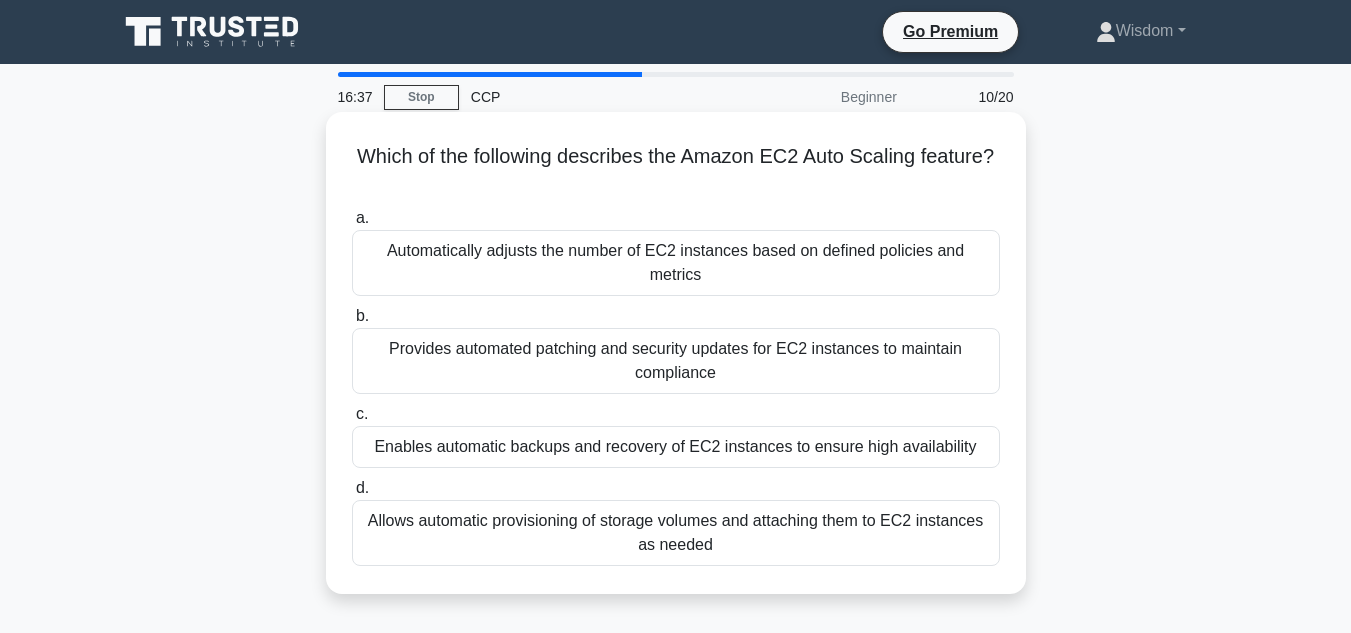 click on "Allows automatic provisioning of storage volumes and attaching them to EC2 instances as needed" at bounding box center [676, 533] 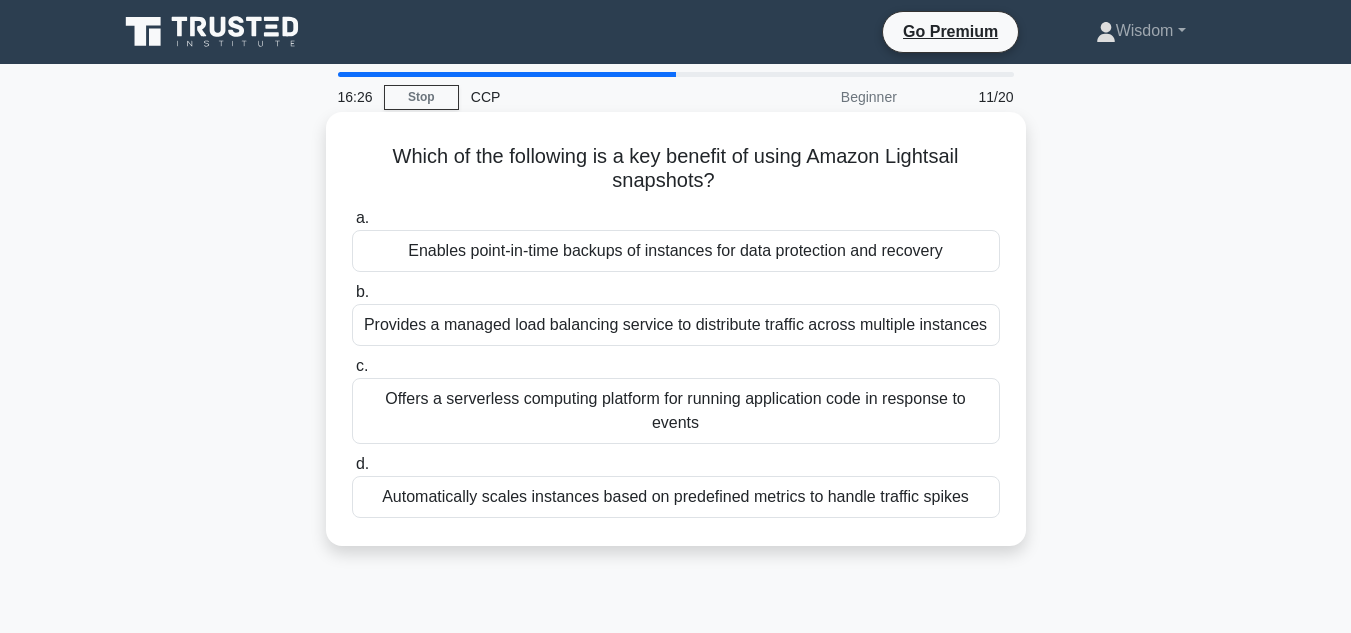click on "Offers a serverless computing platform for running application code in response to events" at bounding box center [676, 411] 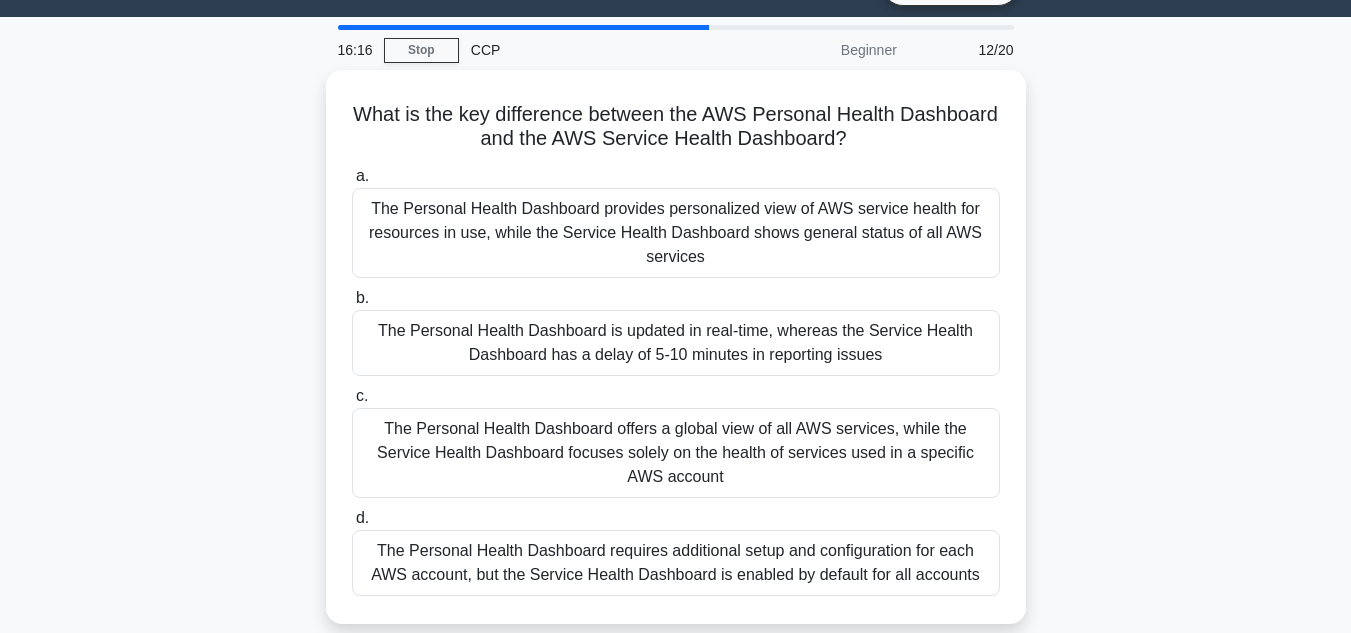 scroll, scrollTop: 52, scrollLeft: 0, axis: vertical 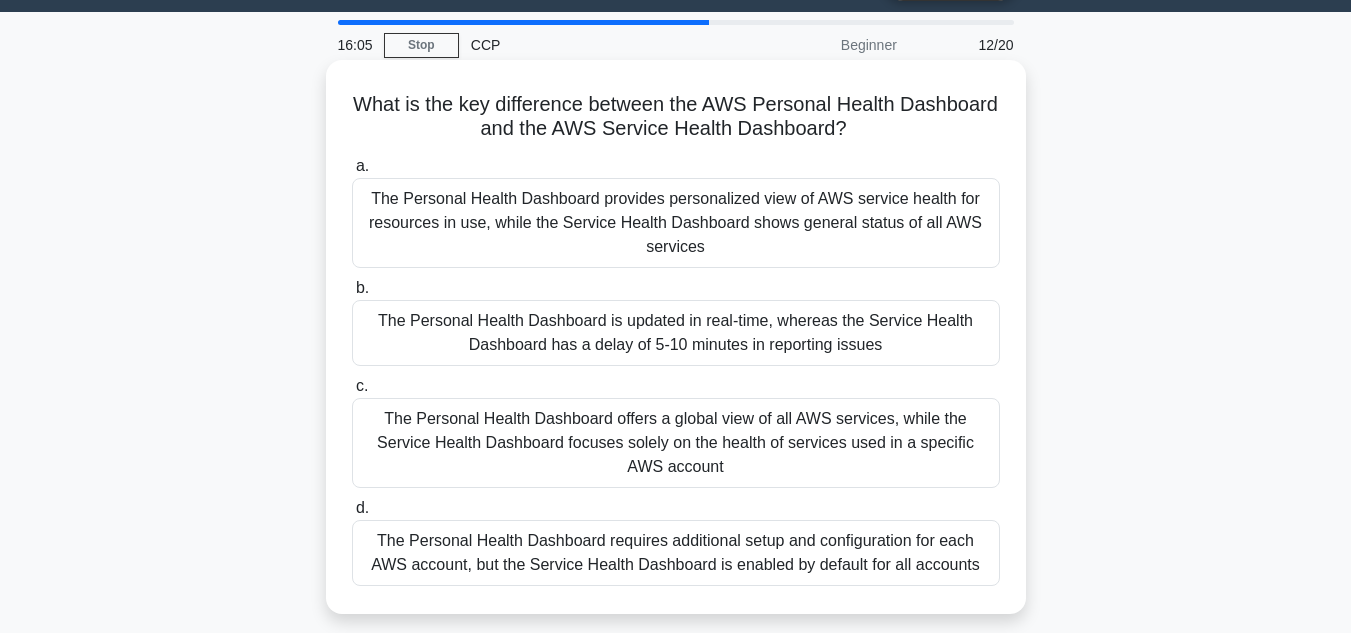 click on "The Personal Health Dashboard provides personalized view of AWS service health for resources in use, while the Service Health Dashboard shows general status of all AWS services" at bounding box center (676, 223) 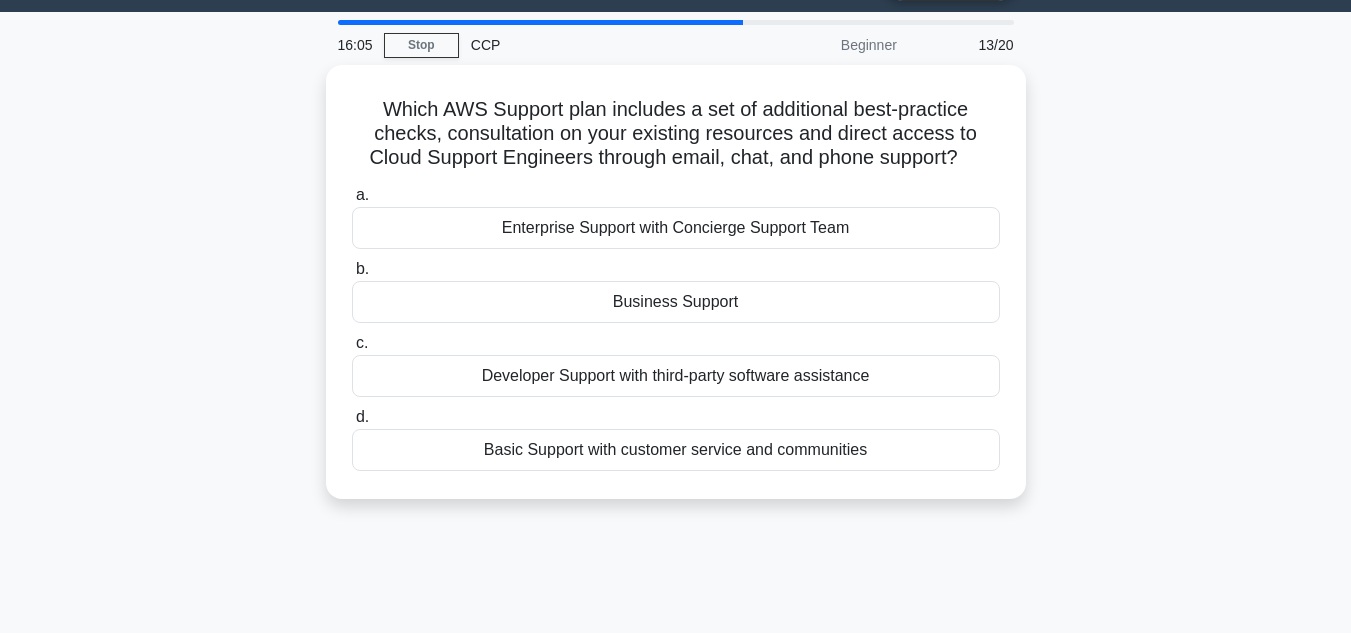 scroll, scrollTop: 0, scrollLeft: 0, axis: both 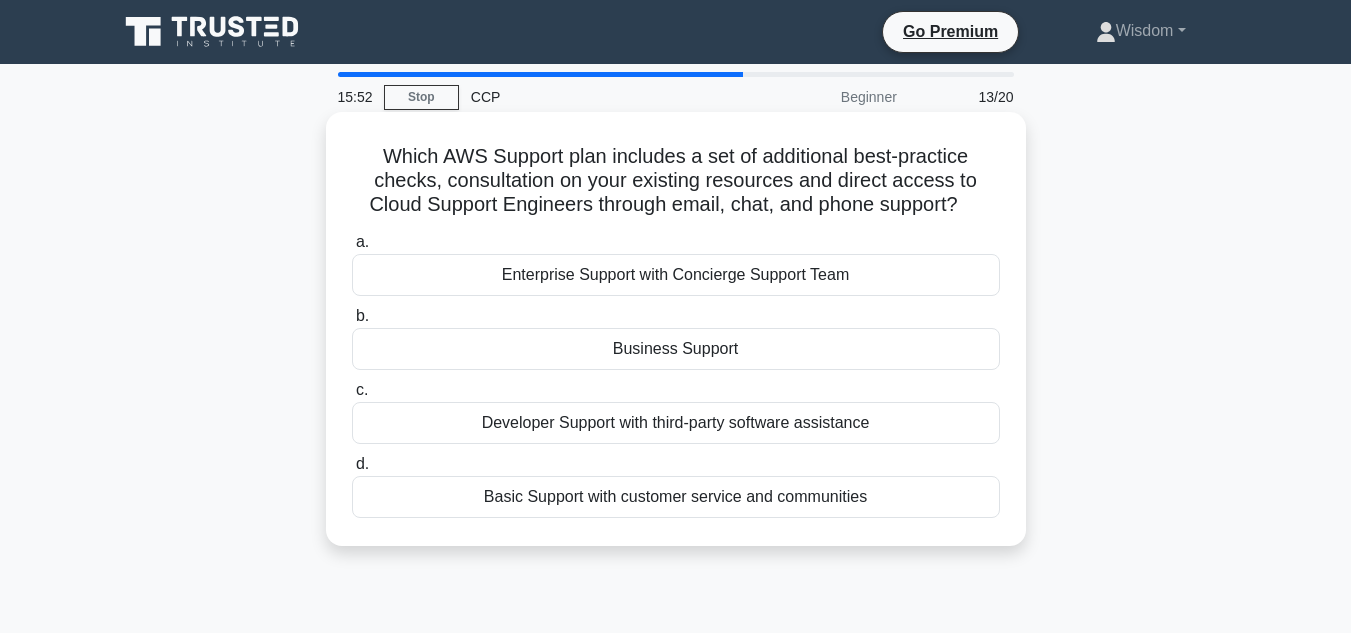 click on "Business Support" at bounding box center (676, 349) 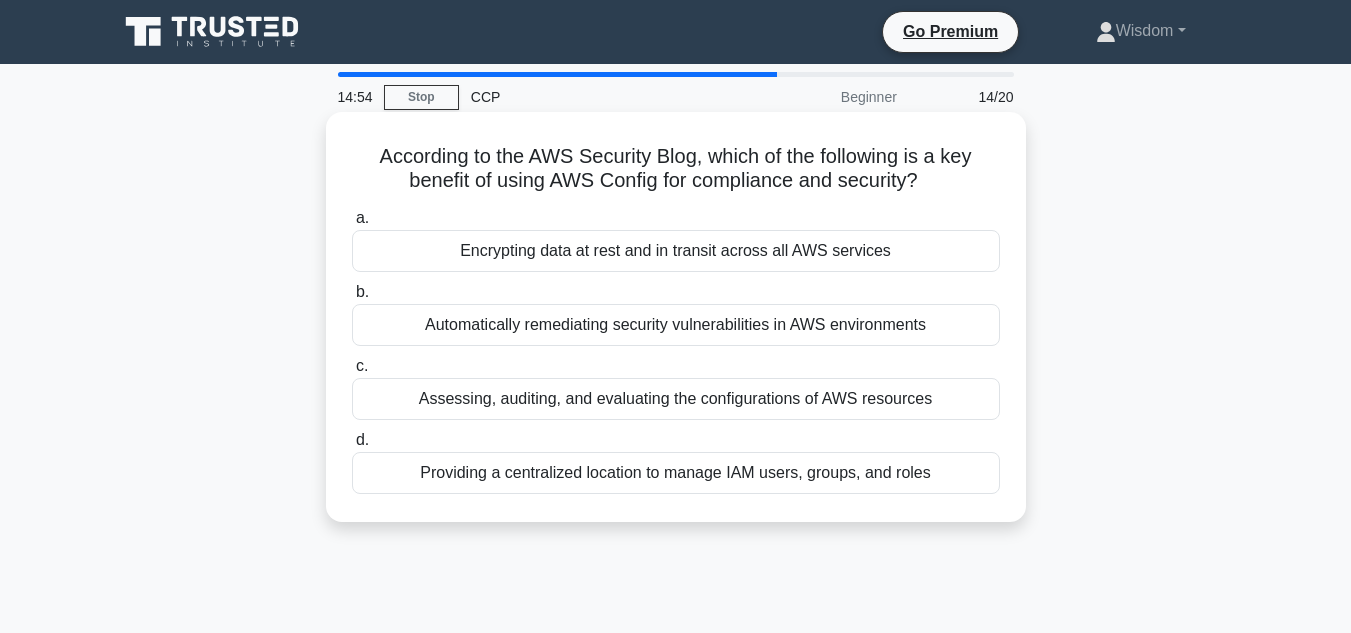 click on "Encrypting data at rest and in transit across all AWS services" at bounding box center [676, 251] 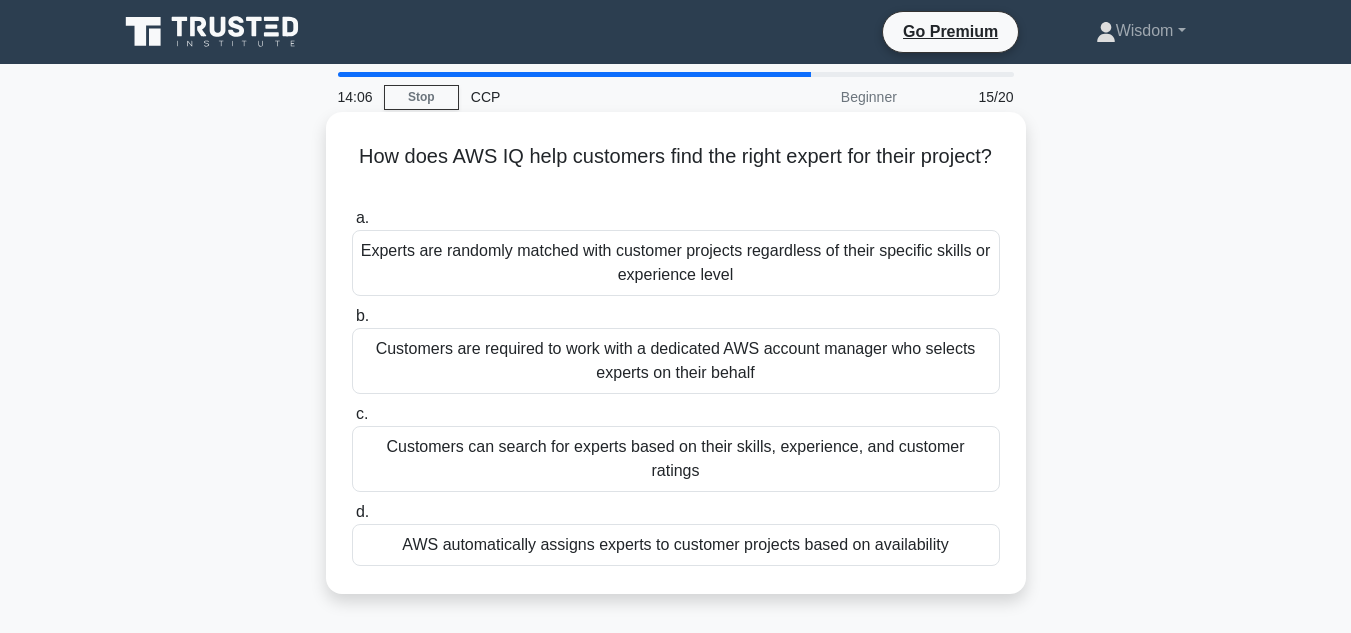 click on "Customers can search for experts based on their skills, experience, and customer ratings" at bounding box center [676, 459] 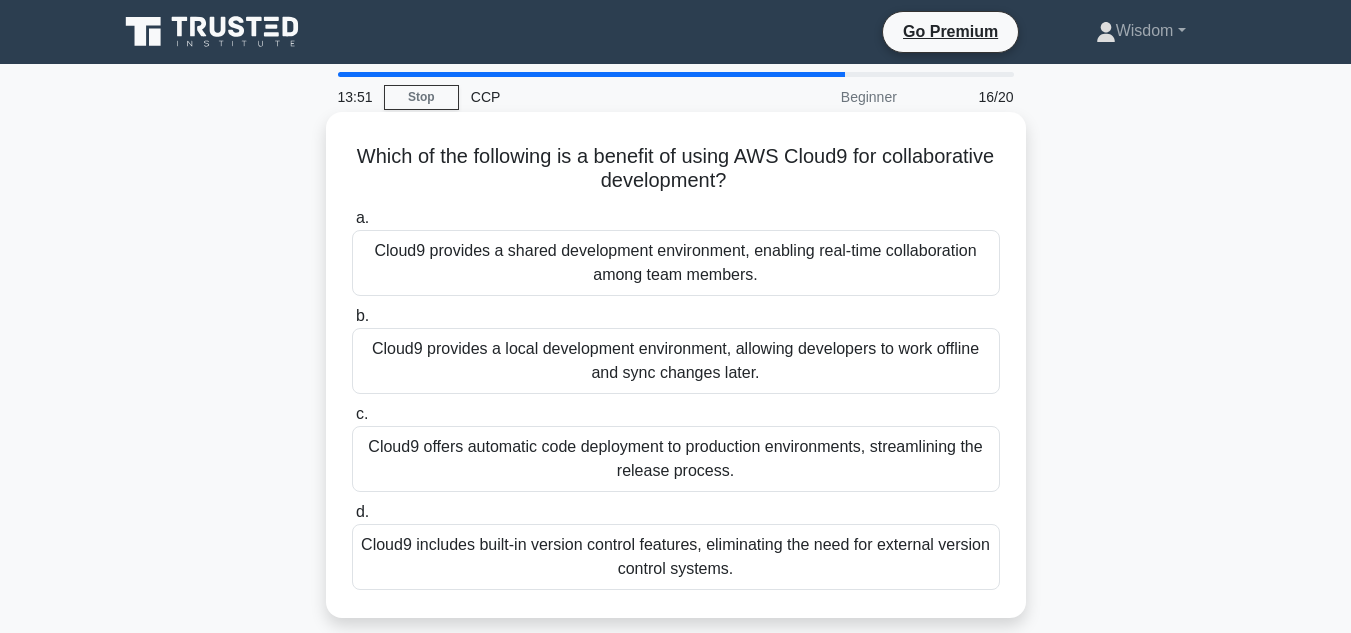 click on "Cloud9 offers automatic code deployment to production environments, streamlining the release process." at bounding box center [676, 459] 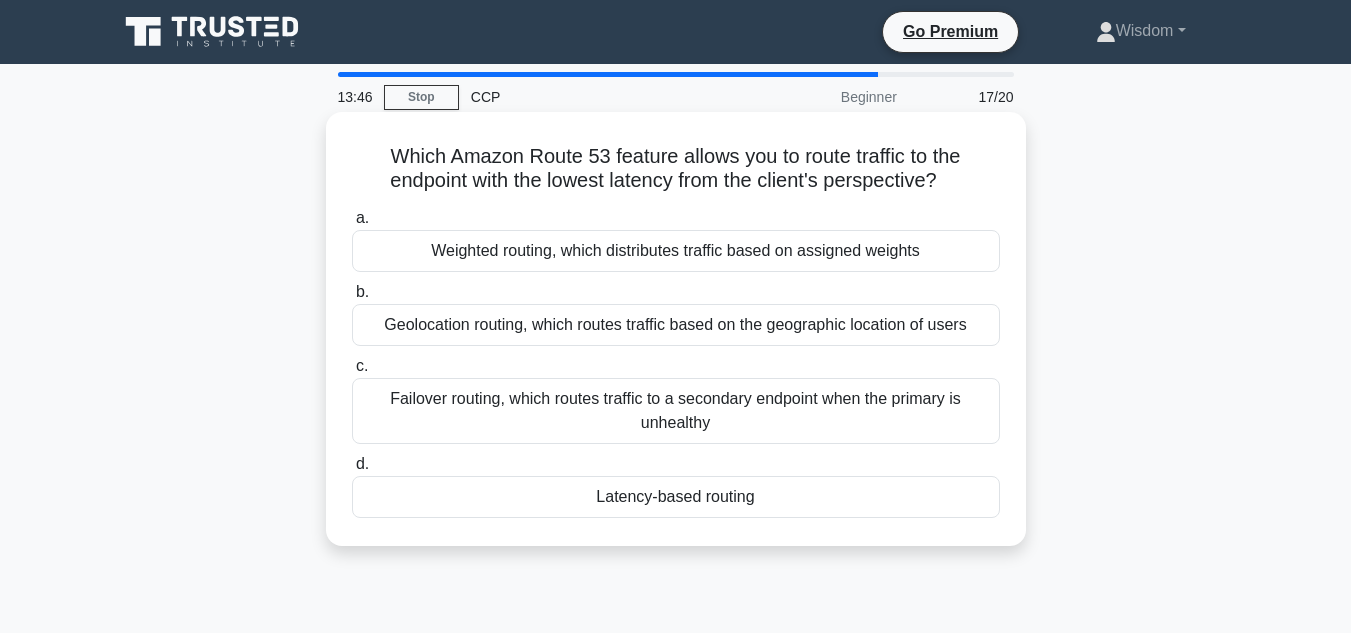 click on "Latency-based routing" at bounding box center (676, 497) 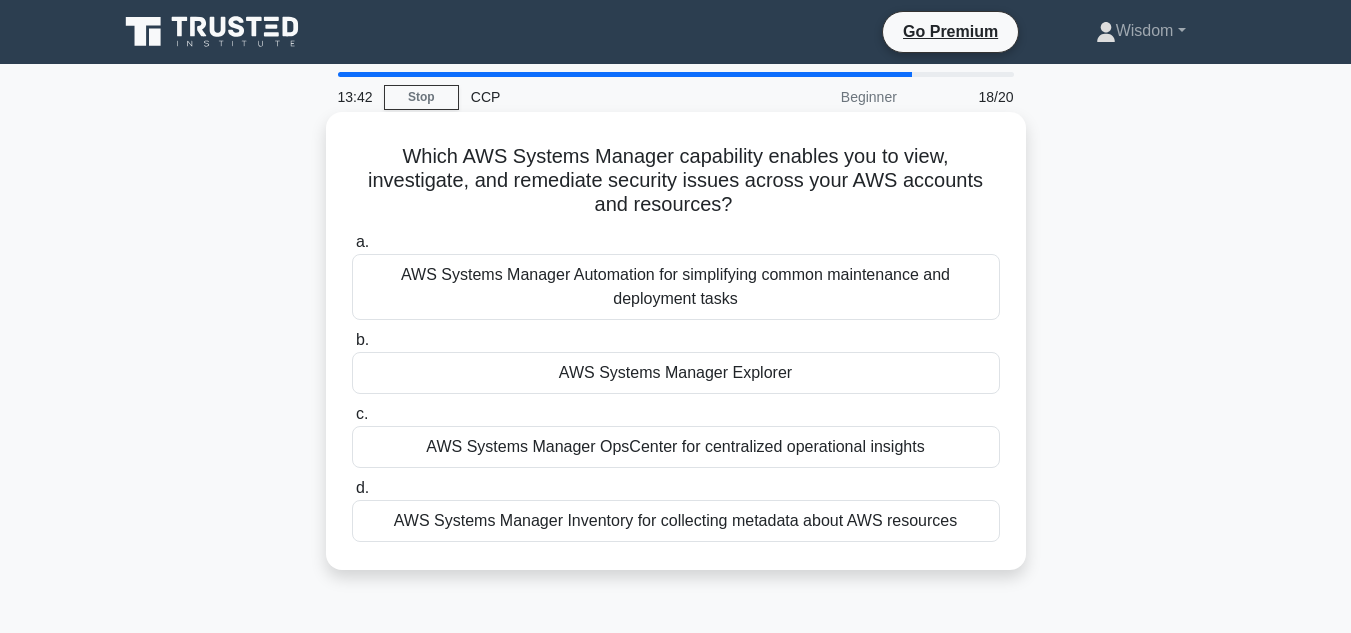 click on "AWS Systems Manager Explorer" at bounding box center [676, 373] 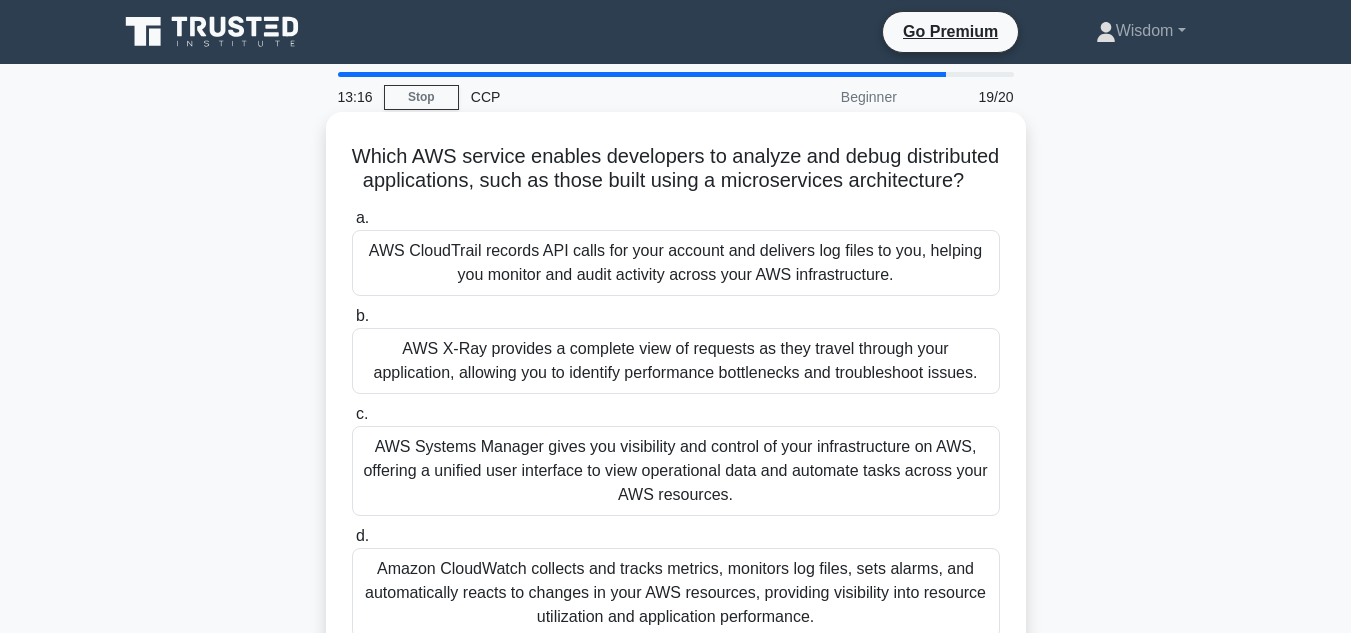 click on "AWS CloudTrail records API calls for your account and delivers log files to you, helping you monitor and audit activity across your AWS infrastructure." at bounding box center [676, 263] 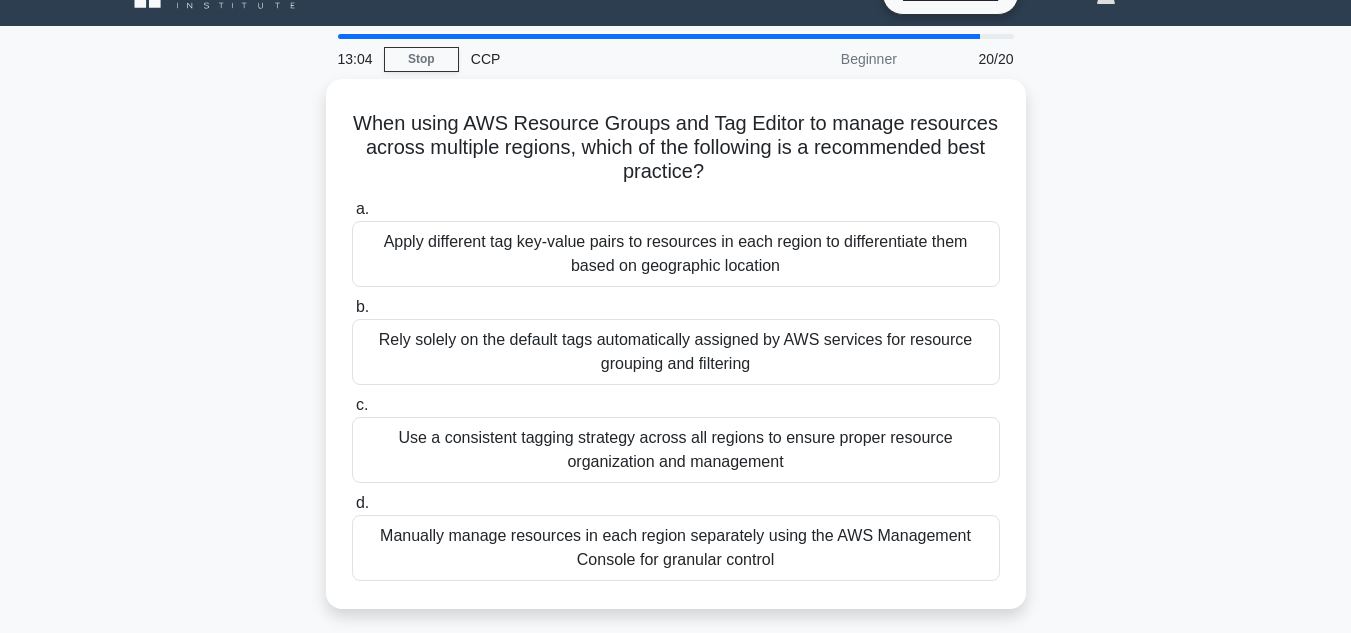 scroll, scrollTop: 36, scrollLeft: 0, axis: vertical 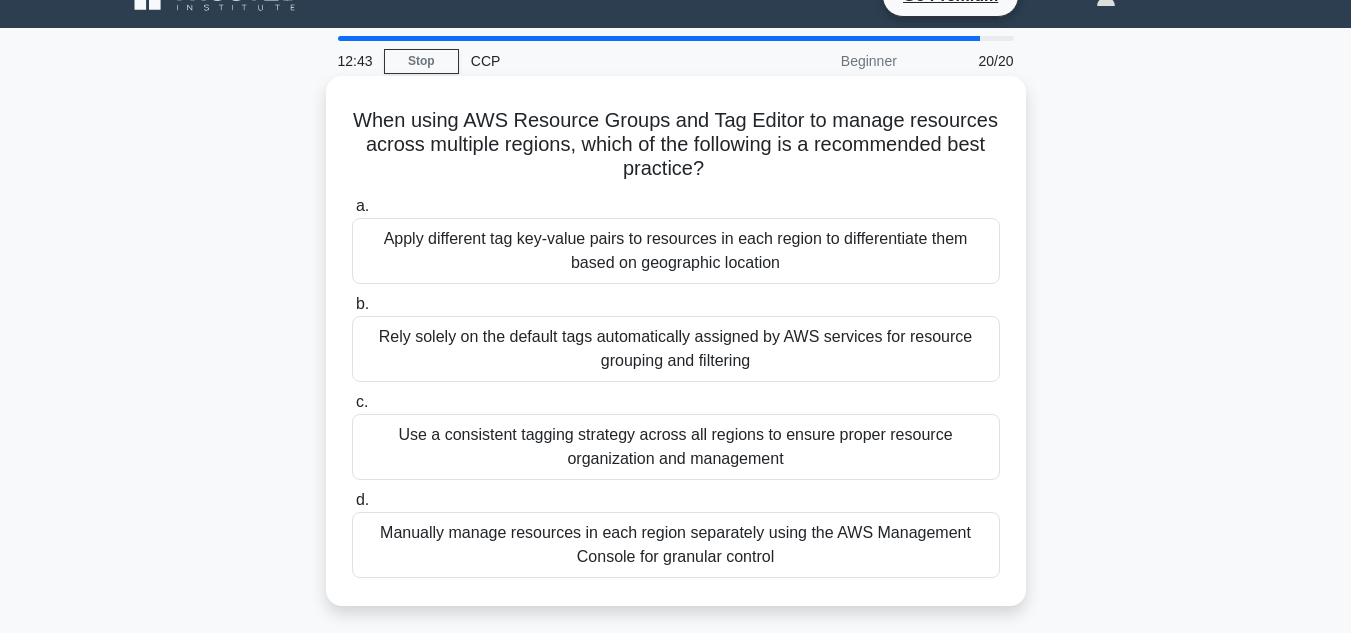 click on "Apply different tag key-value pairs to resources in each region to differentiate them based on geographic location" at bounding box center [676, 251] 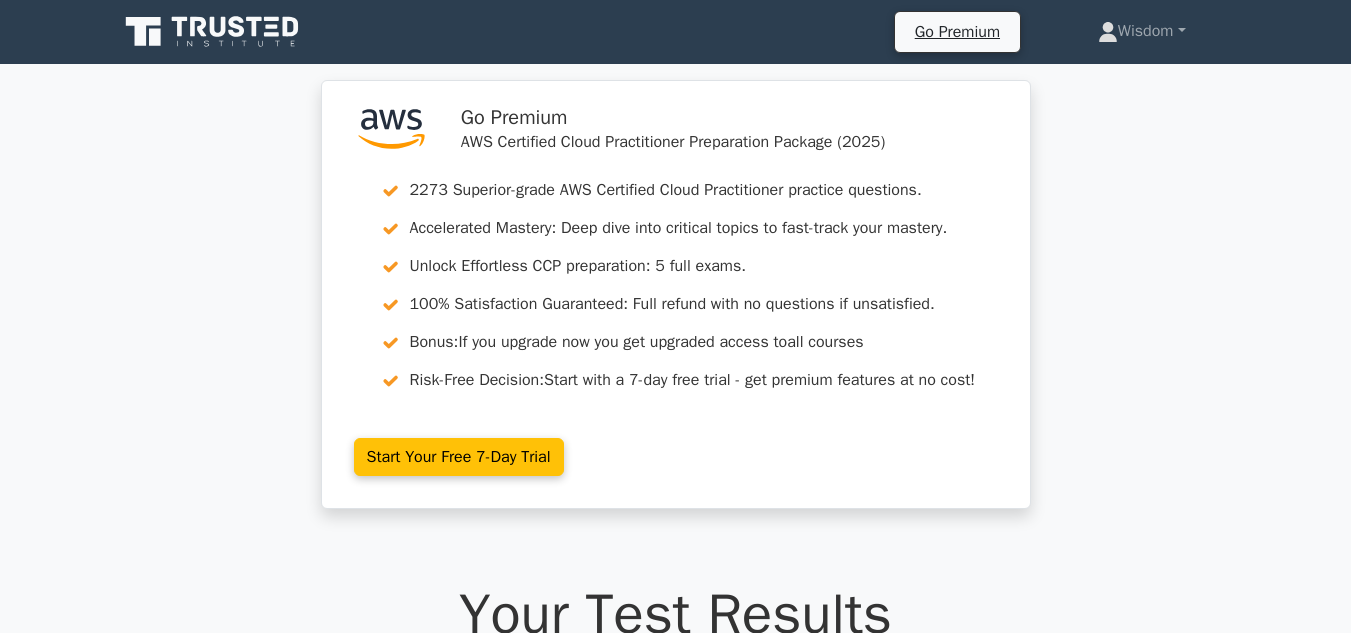 scroll, scrollTop: 1161, scrollLeft: 0, axis: vertical 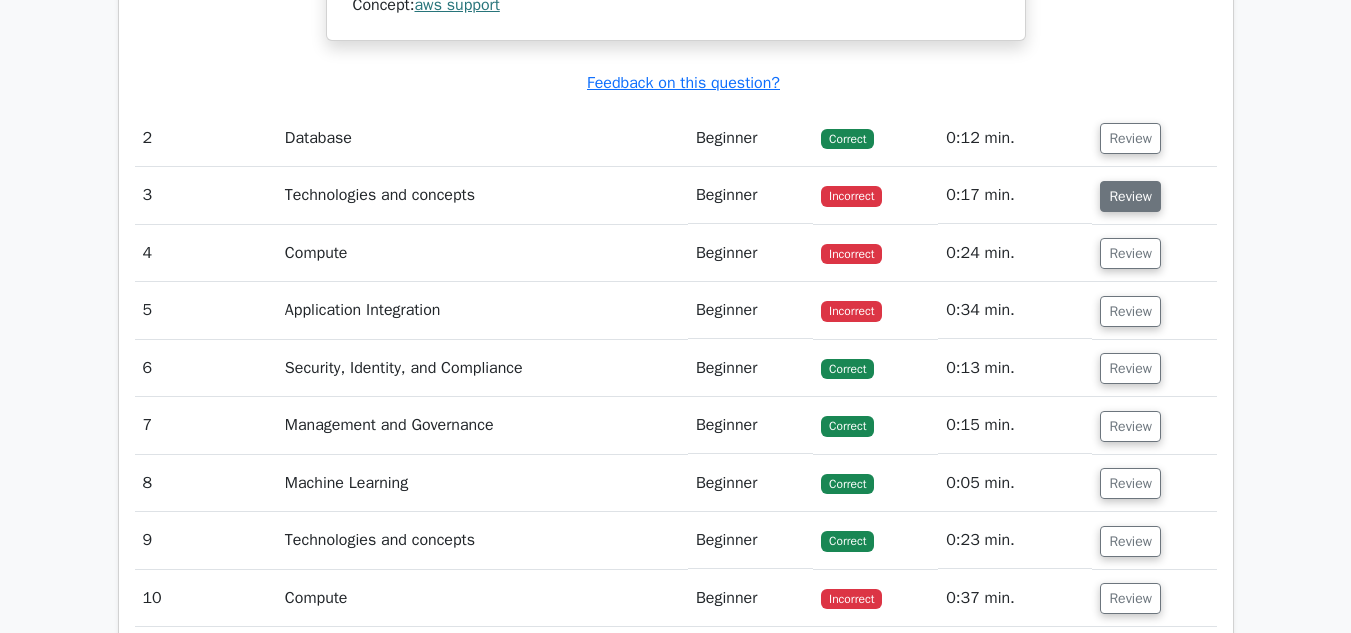 click on "Review" at bounding box center [1130, 196] 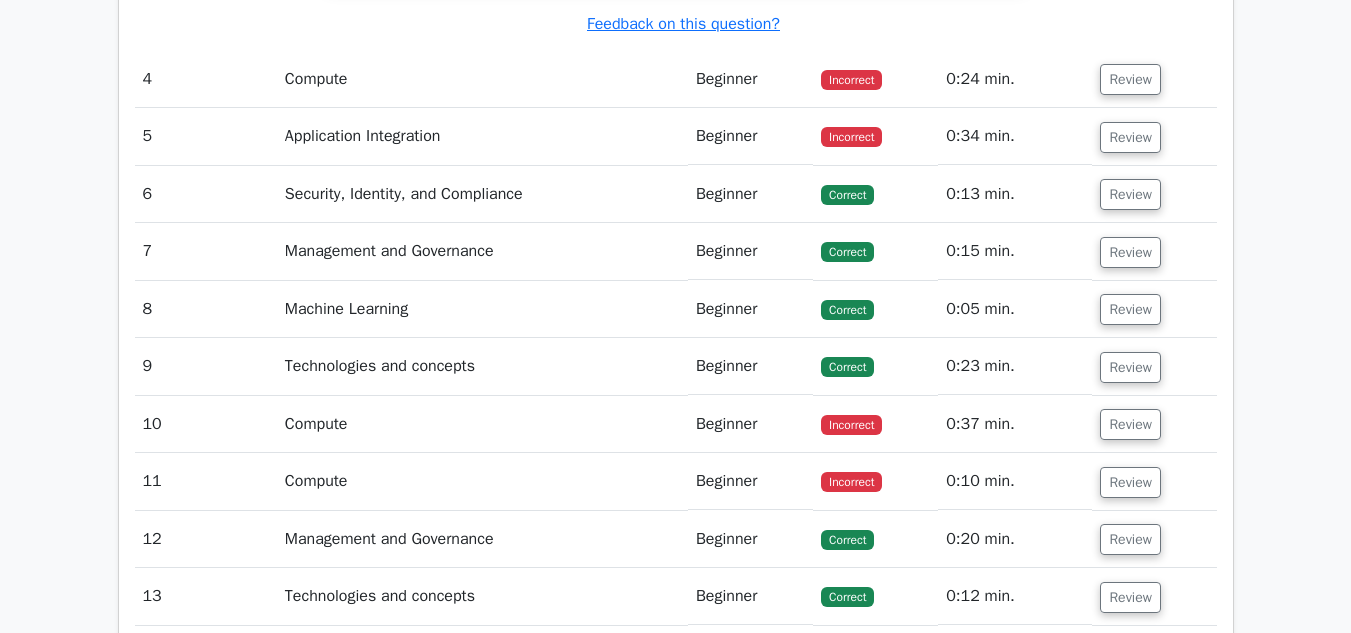 scroll, scrollTop: 3418, scrollLeft: 0, axis: vertical 